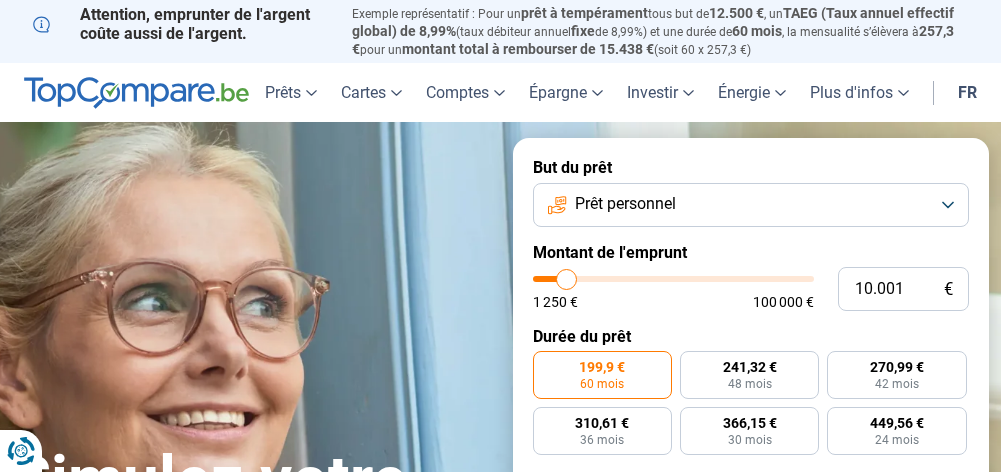 scroll, scrollTop: 0, scrollLeft: 0, axis: both 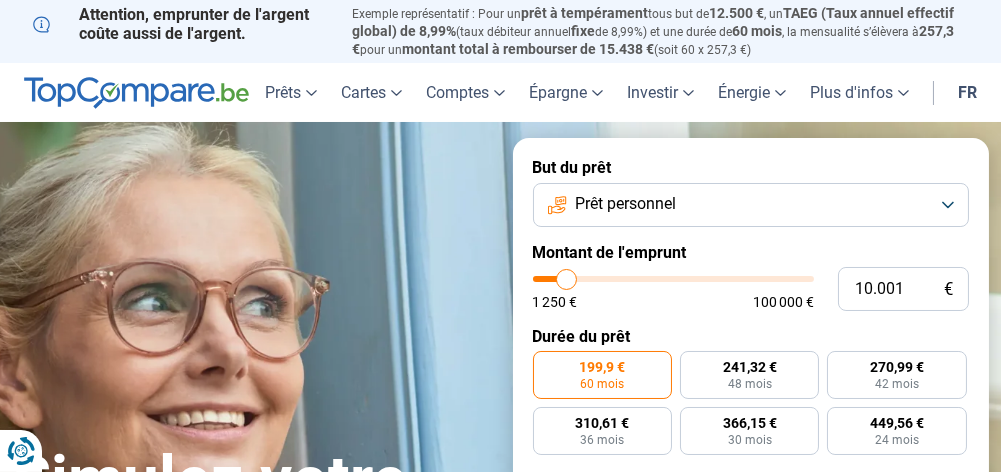 type on "12.000" 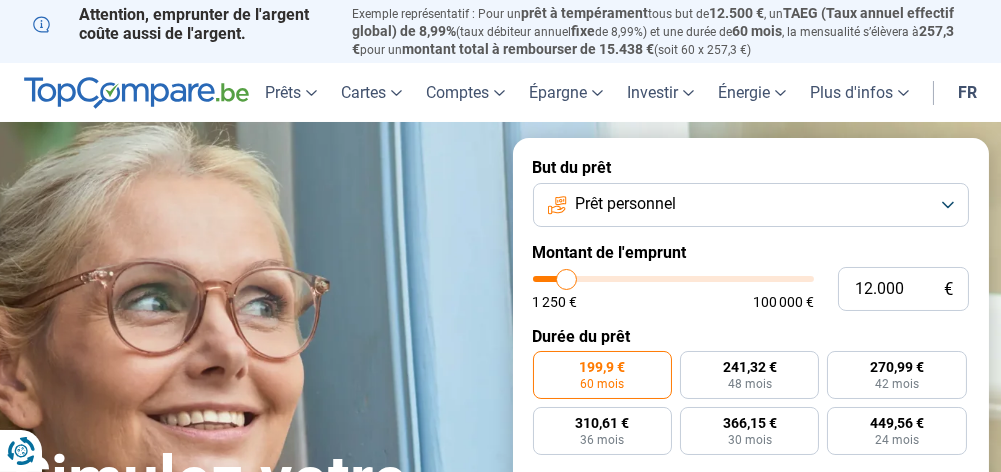 type on "12000" 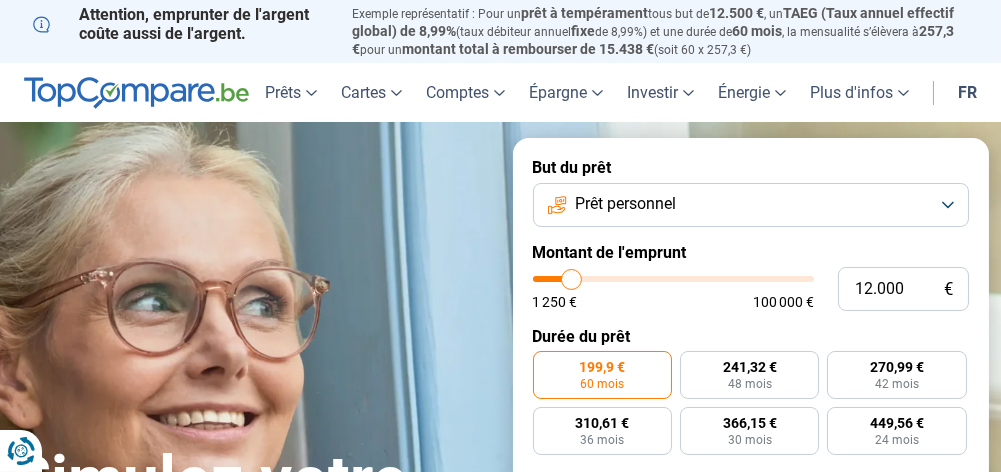 type on "14.250" 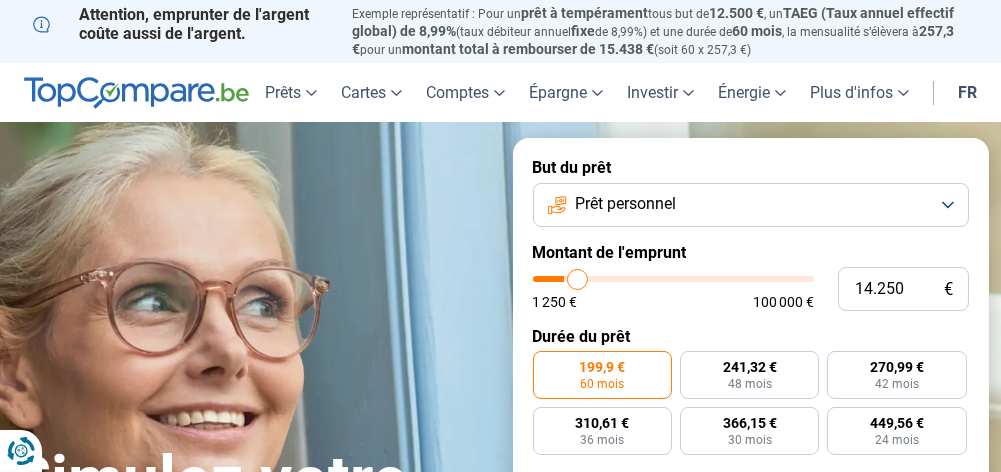 type on "17.500" 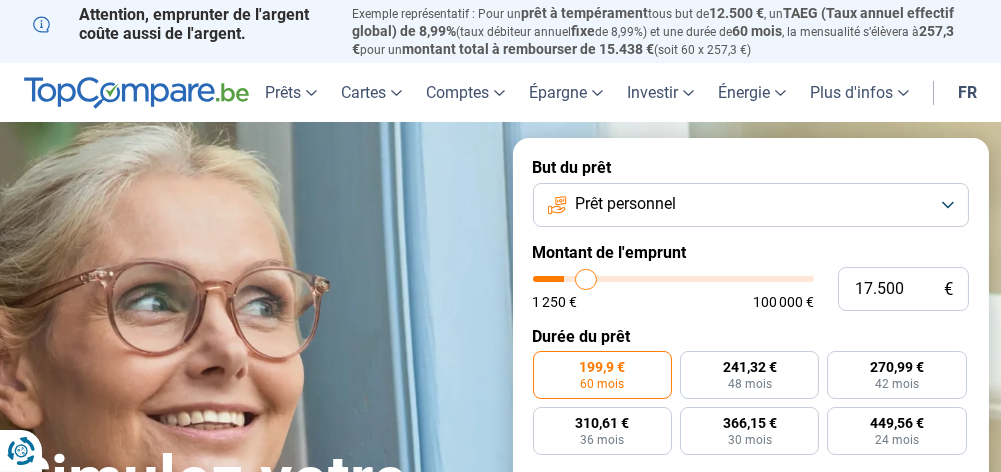 type on "22.250" 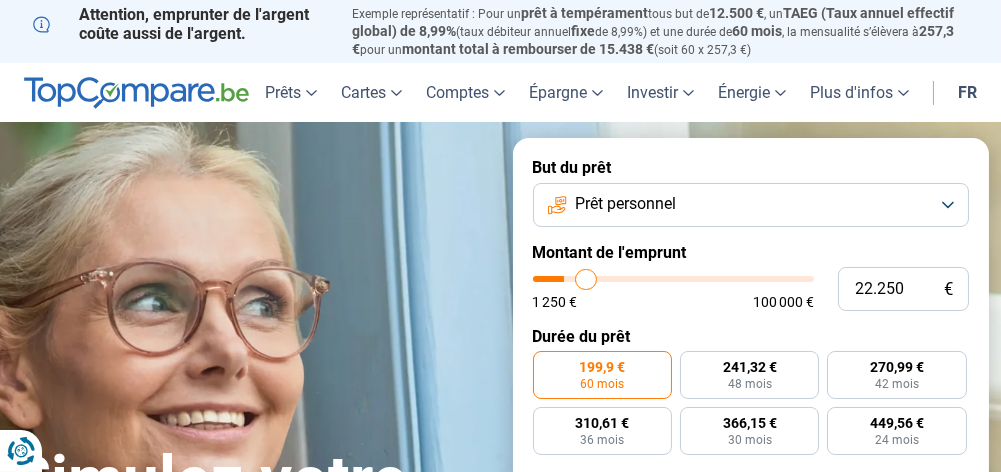 type on "22250" 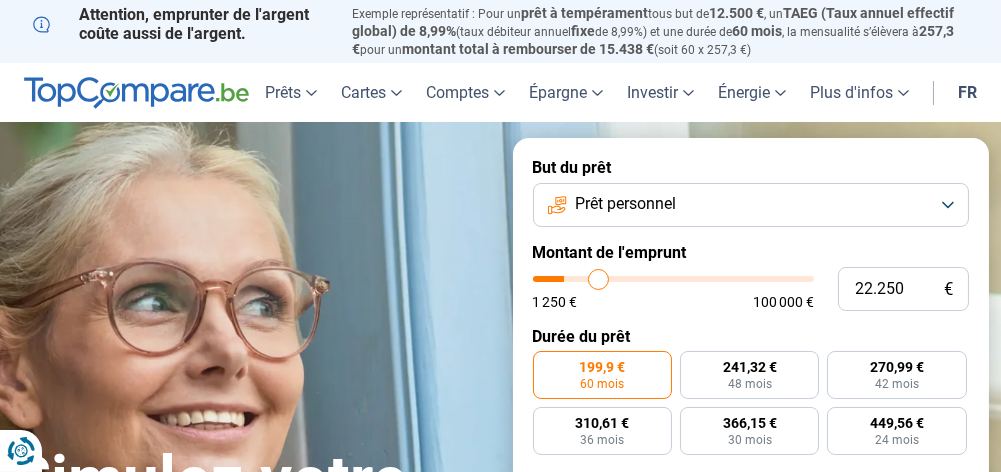 type on "24.500" 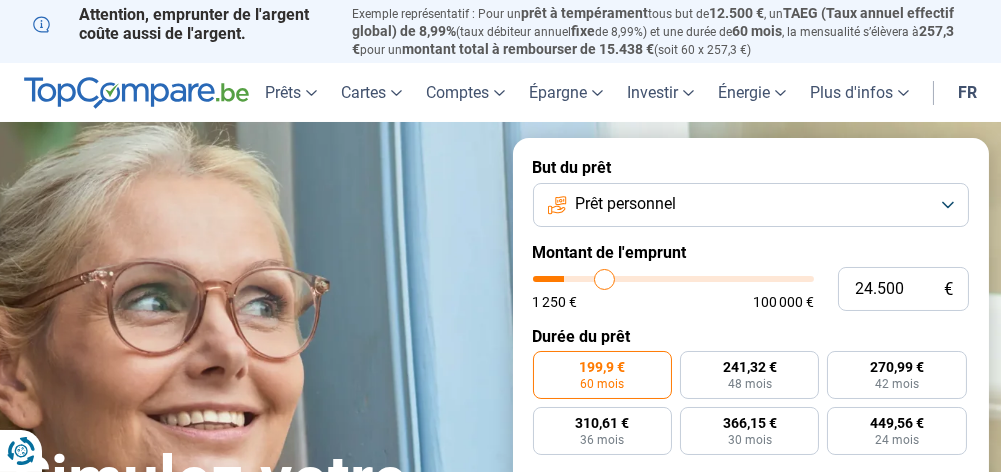 type on "27.000" 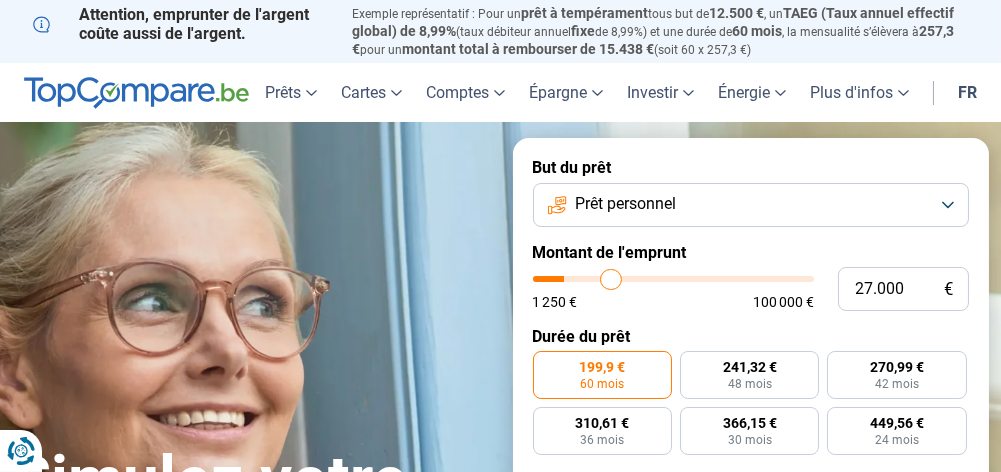 type on "33.250" 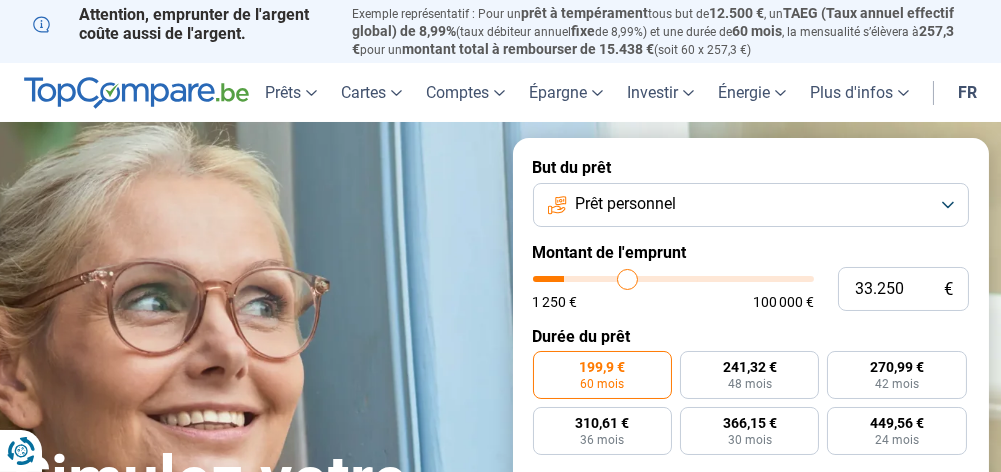 type on "39.000" 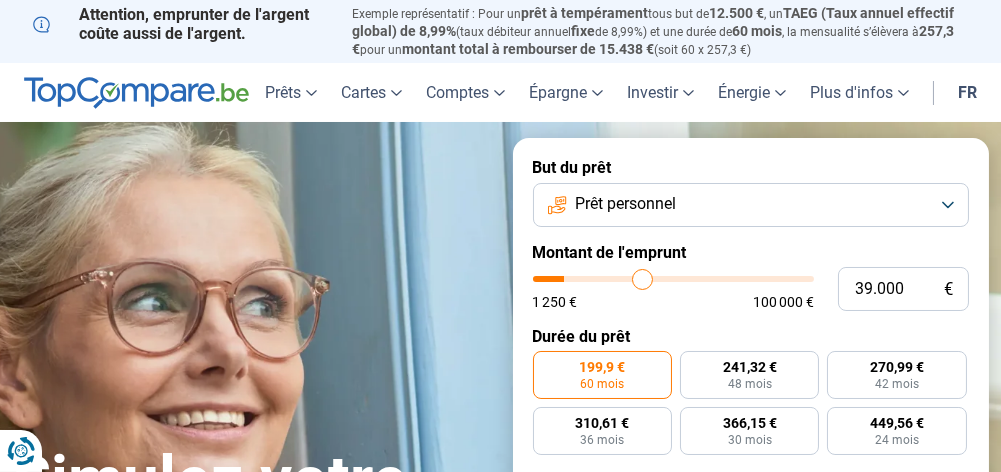 type on "46.500" 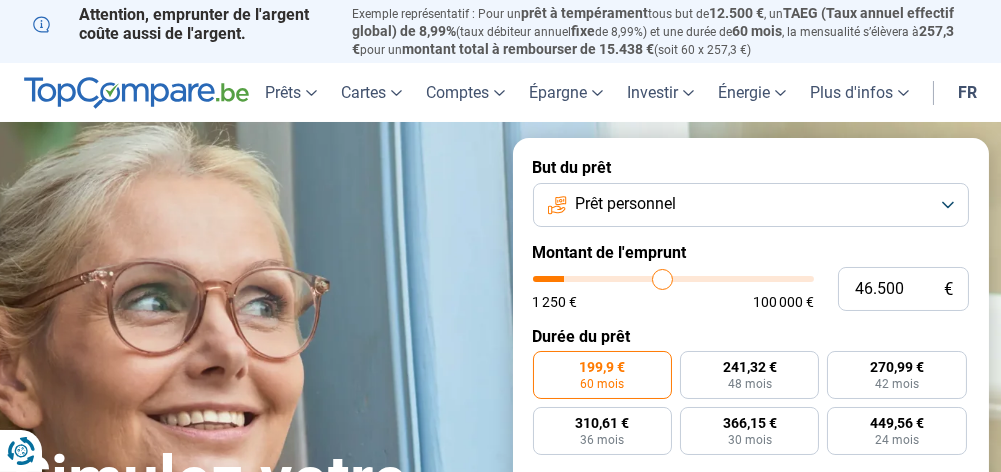 type on "51.750" 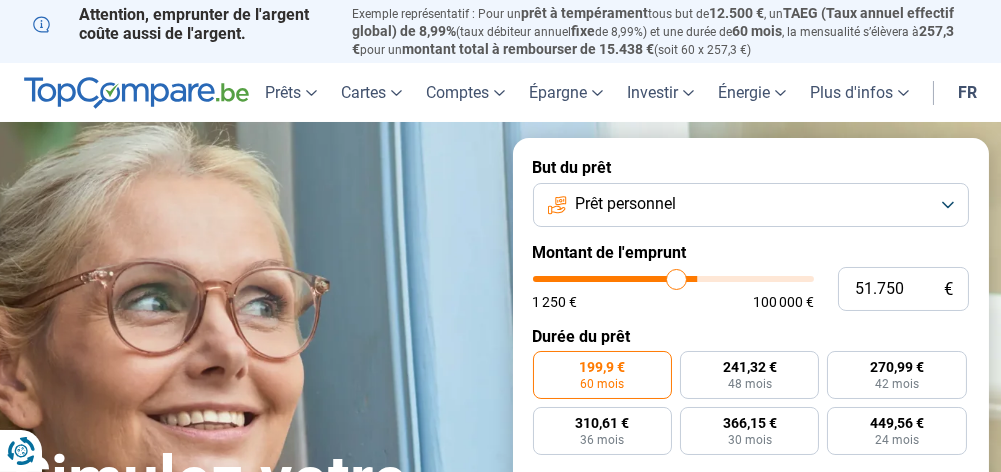 type on "59.000" 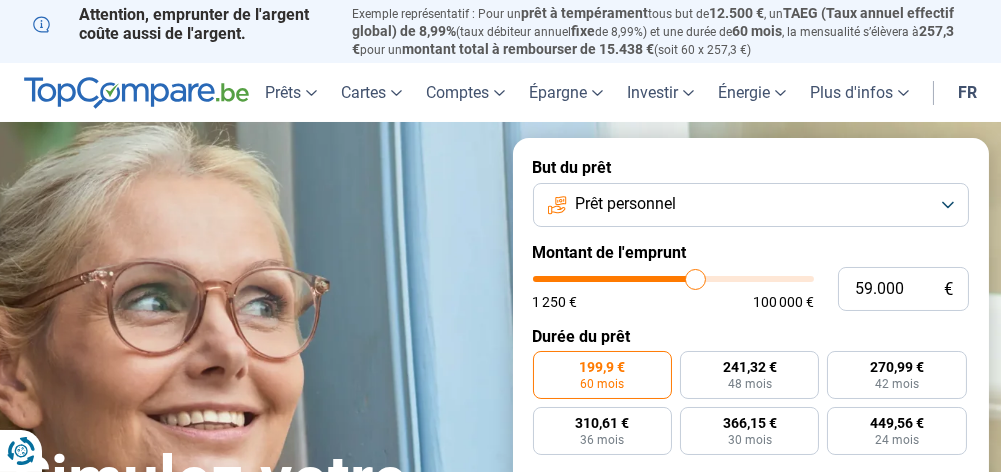 type on "61.000" 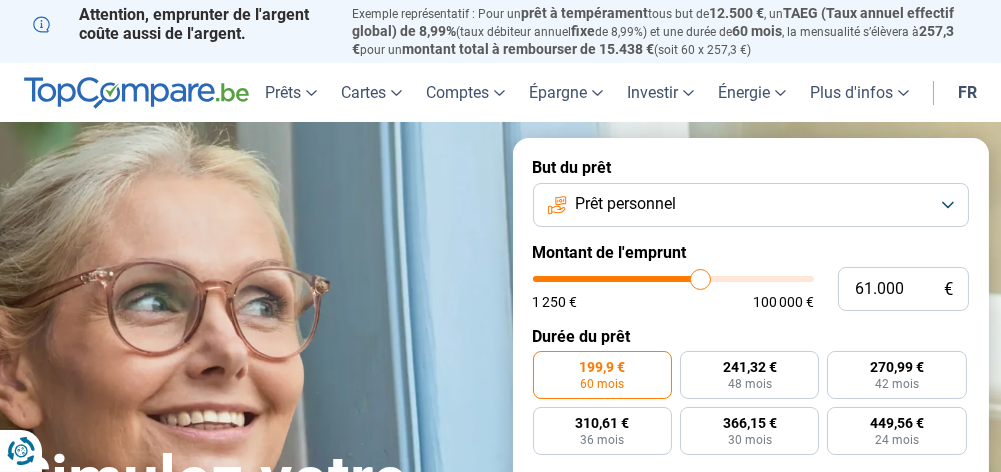 type on "66.000" 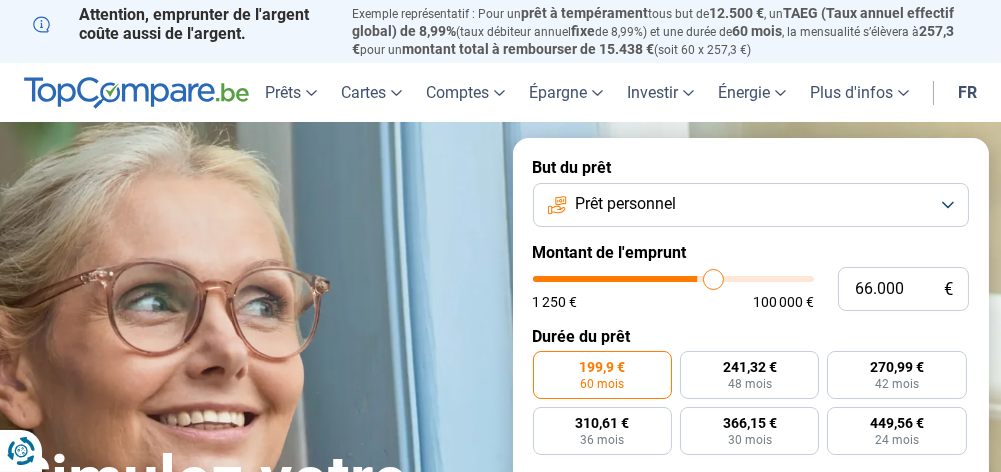type on "75.000" 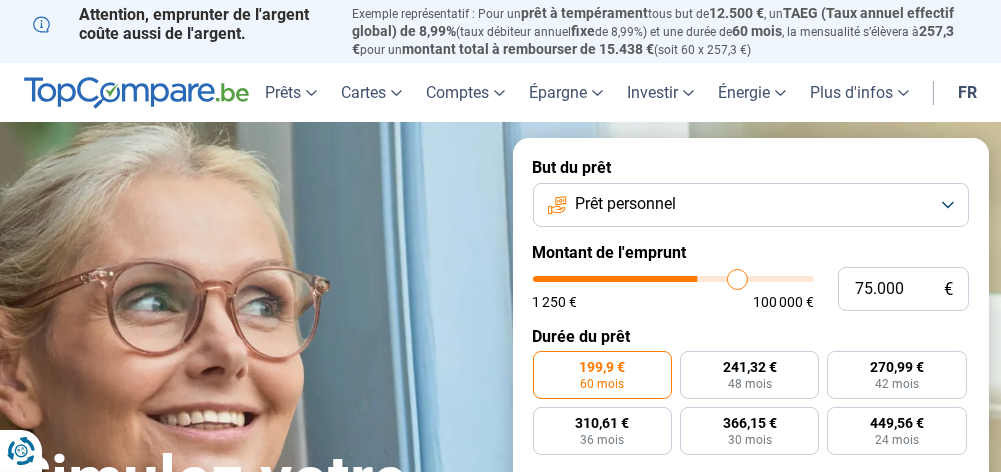 type on "79.500" 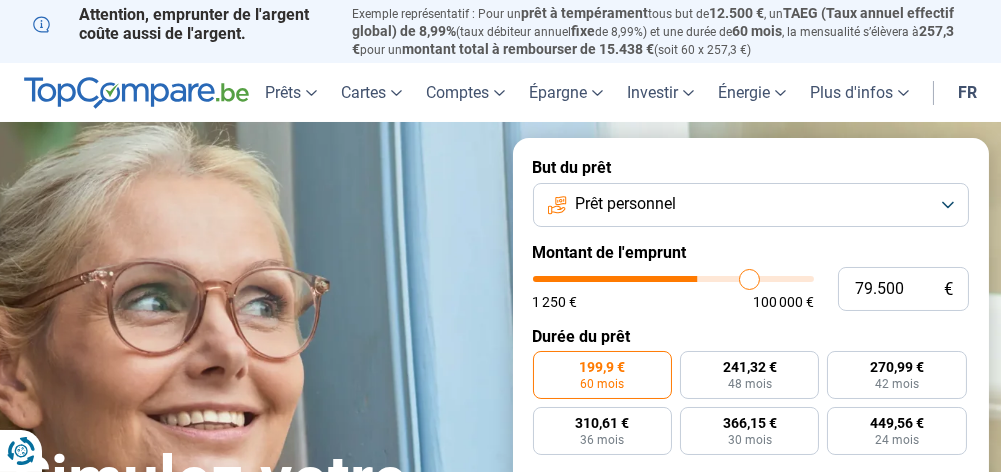 type on "85.750" 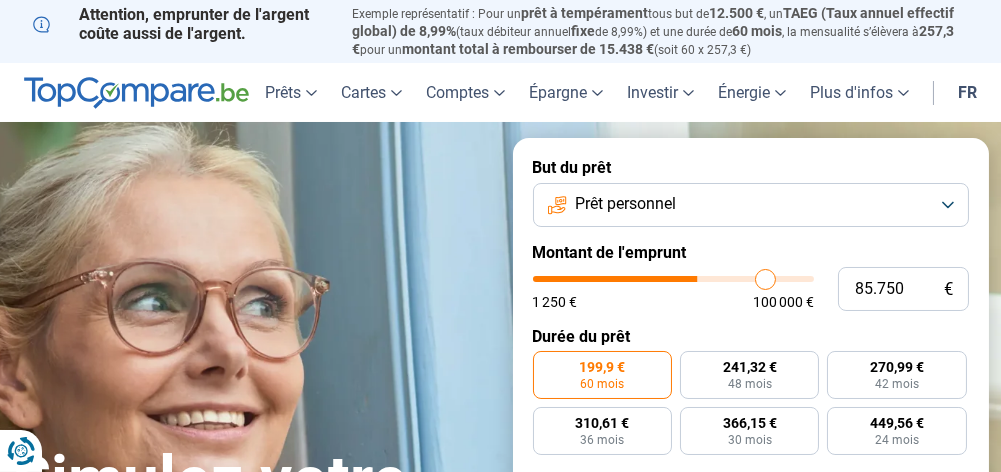 type on "89.000" 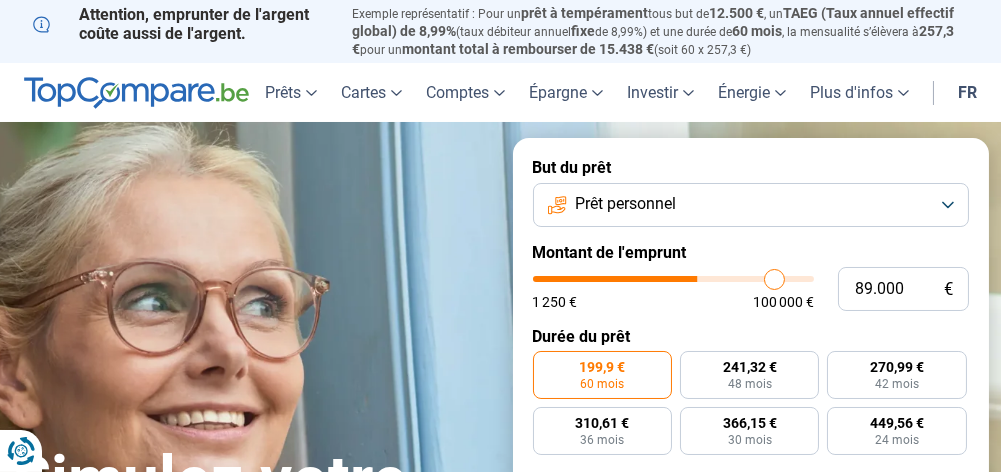 type on "92.250" 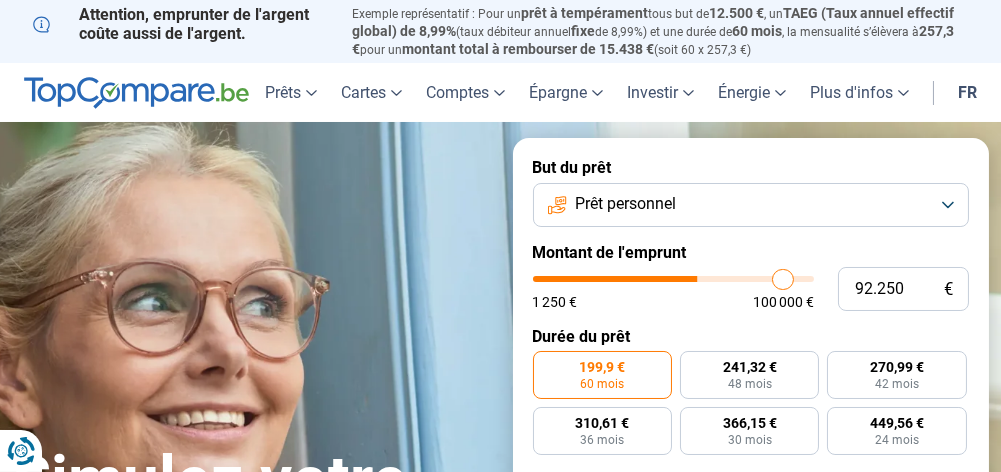 type on "93.750" 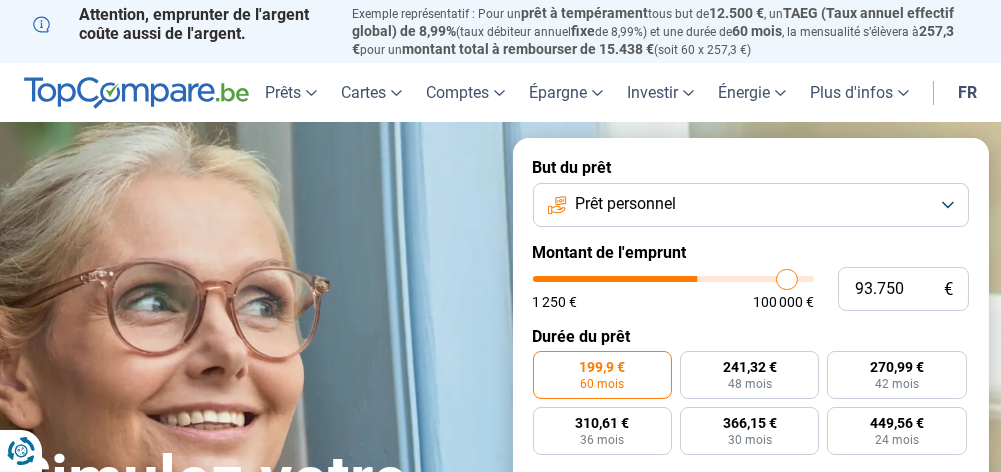 type on "95.000" 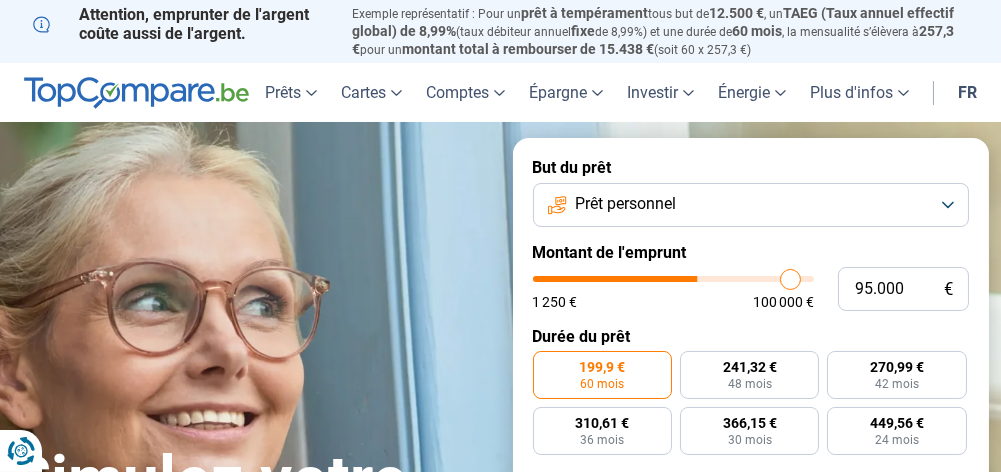 type on "97.500" 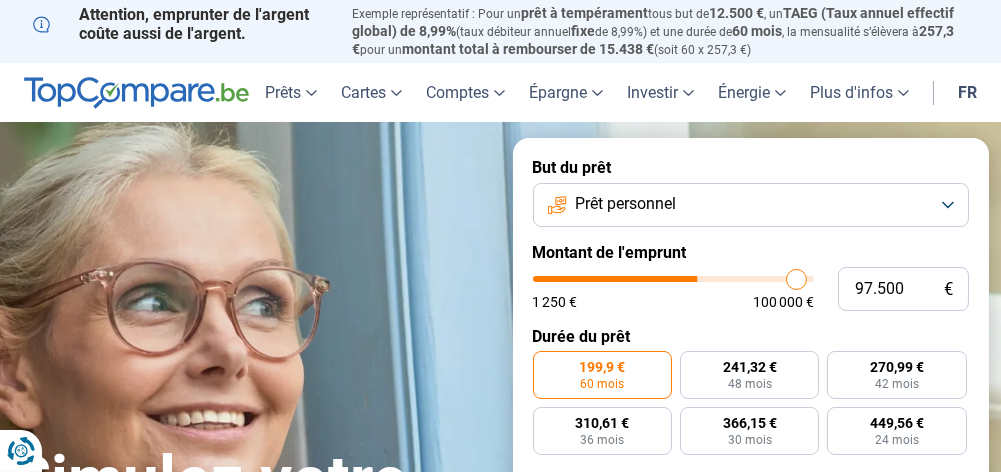 type on "99.250" 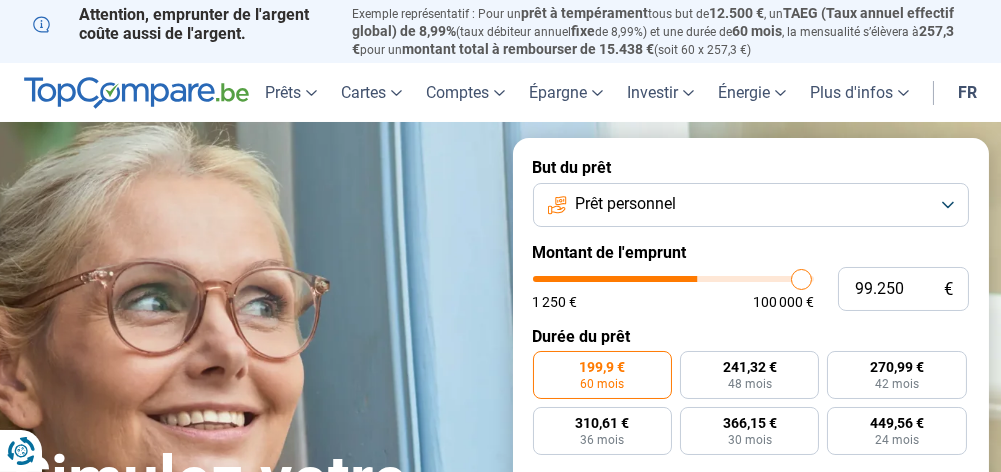 type on "100.000" 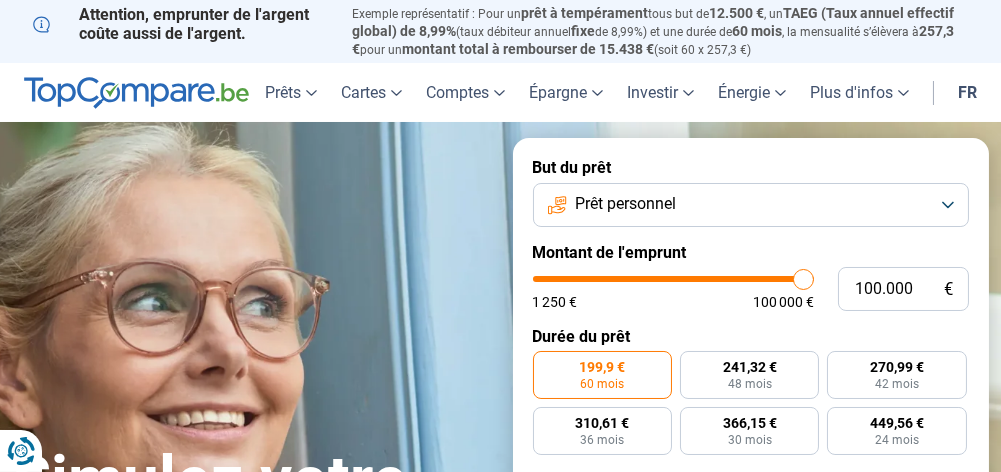 drag, startPoint x: 572, startPoint y: 276, endPoint x: 840, endPoint y: 264, distance: 268.26852 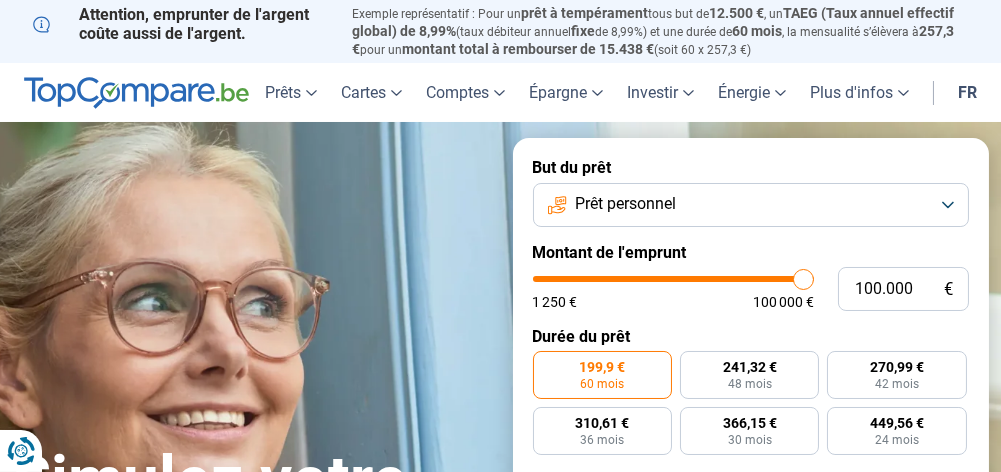 type on "100000" 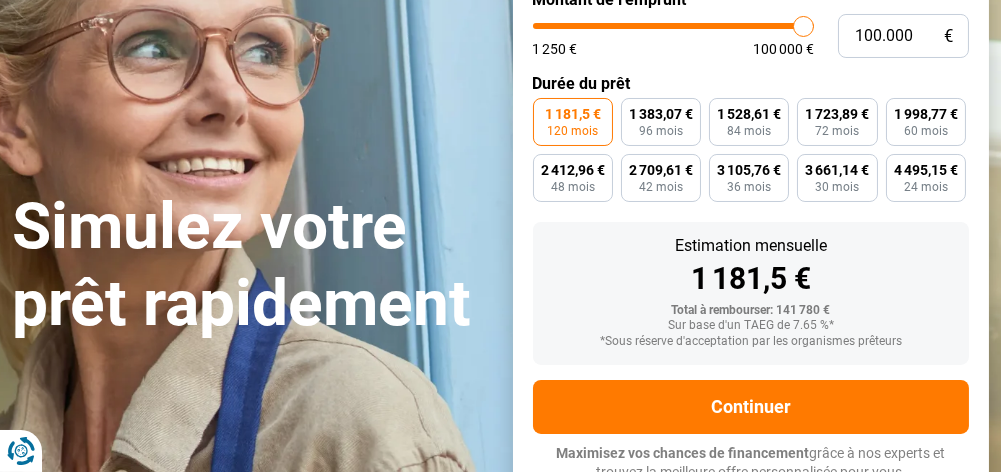 scroll, scrollTop: 265, scrollLeft: 0, axis: vertical 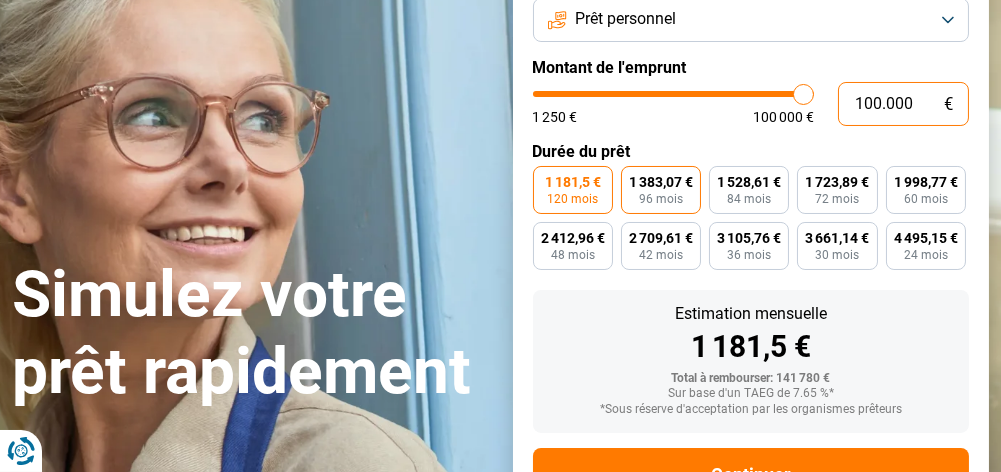 drag, startPoint x: 909, startPoint y: 103, endPoint x: 693, endPoint y: 186, distance: 231.39792 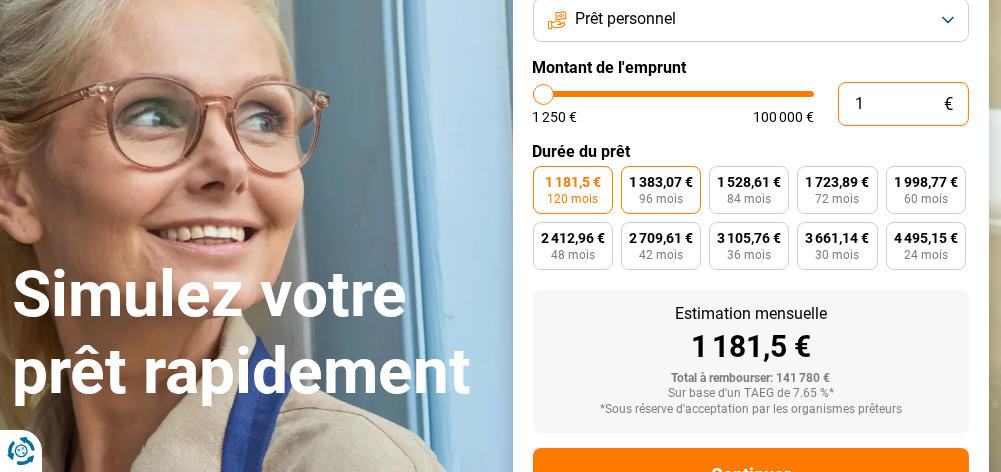 type on "12" 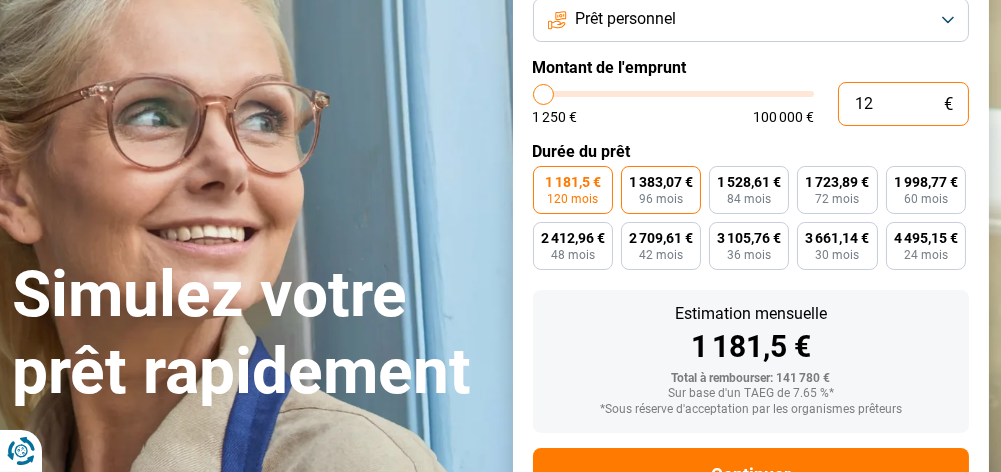 type on "128" 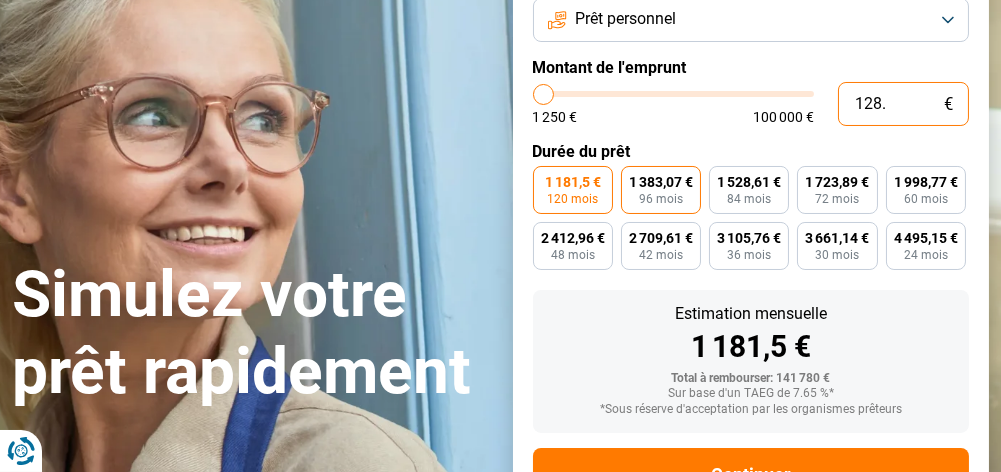 type on "1.284" 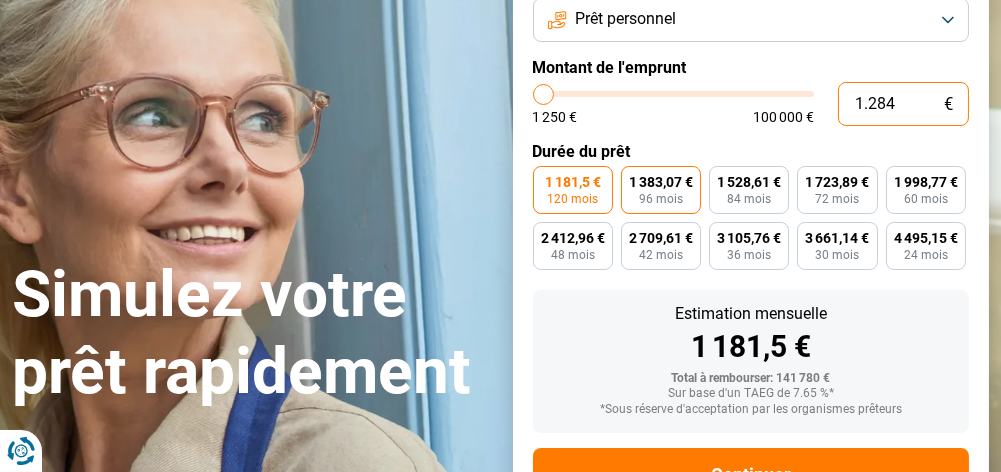 type on "128" 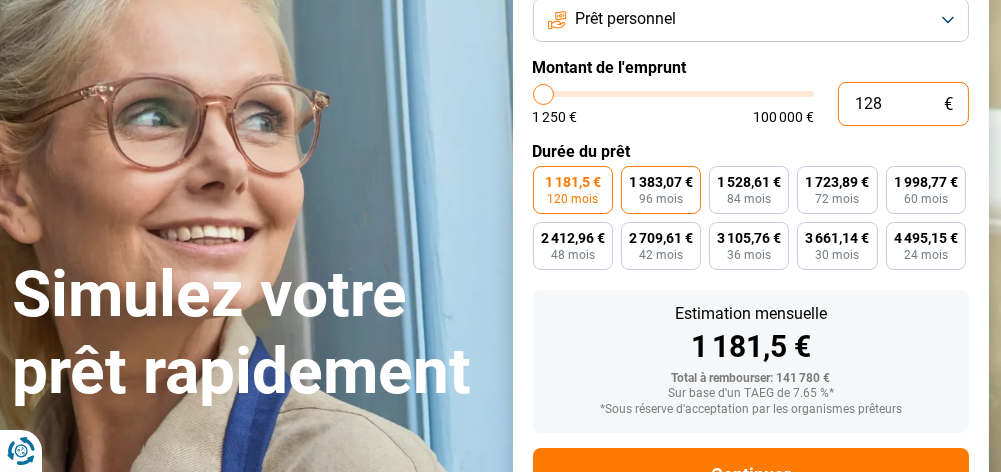 type on "12" 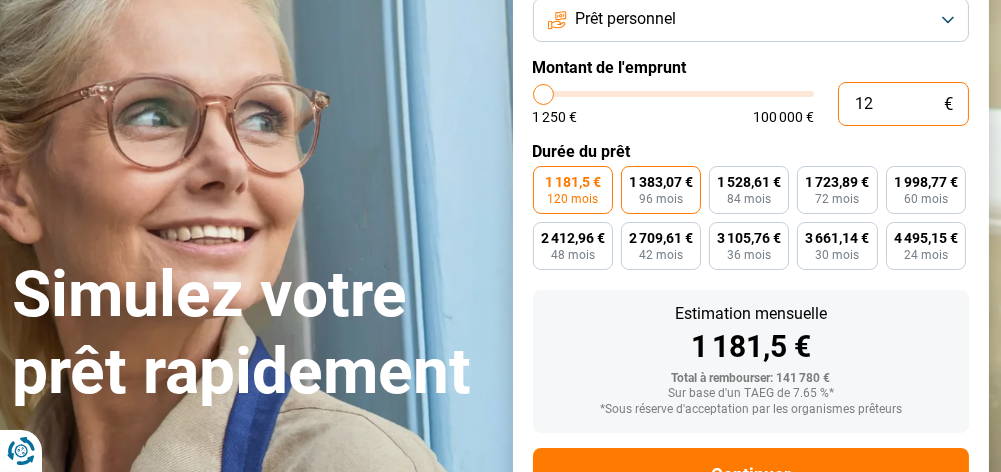 type on "128" 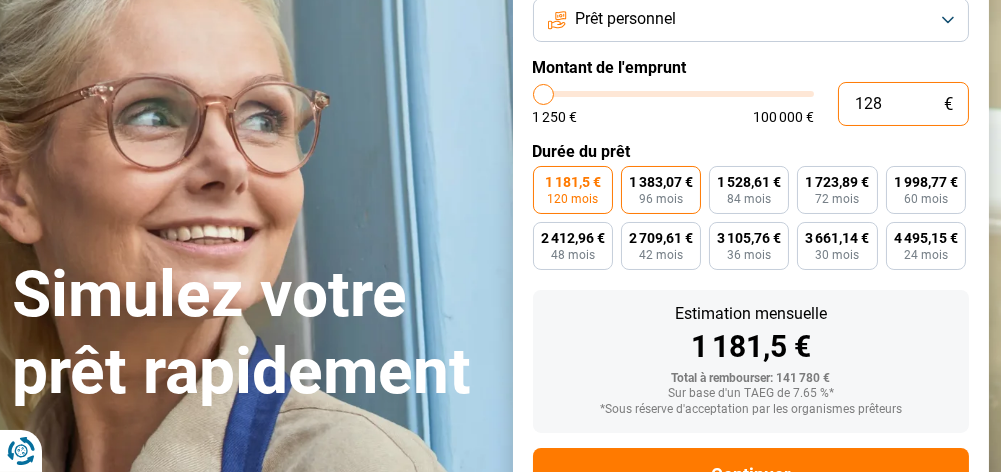 type on "1.284" 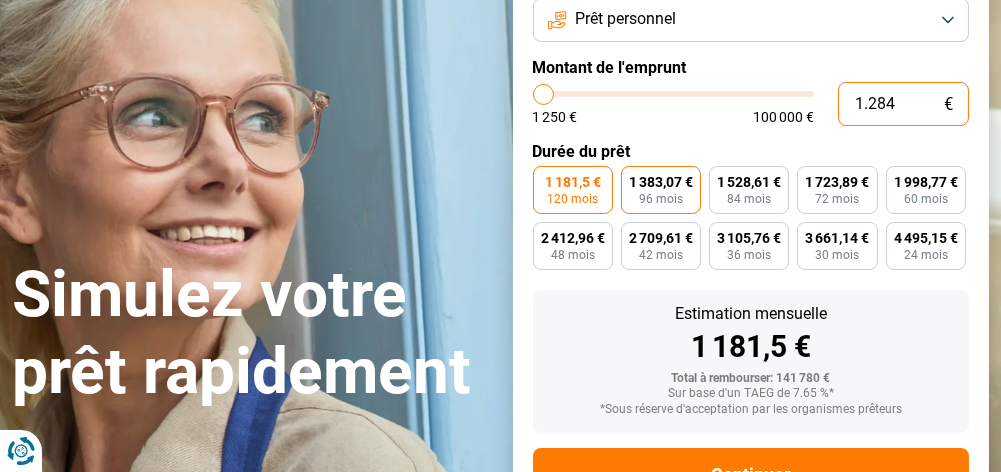 type on "12.840" 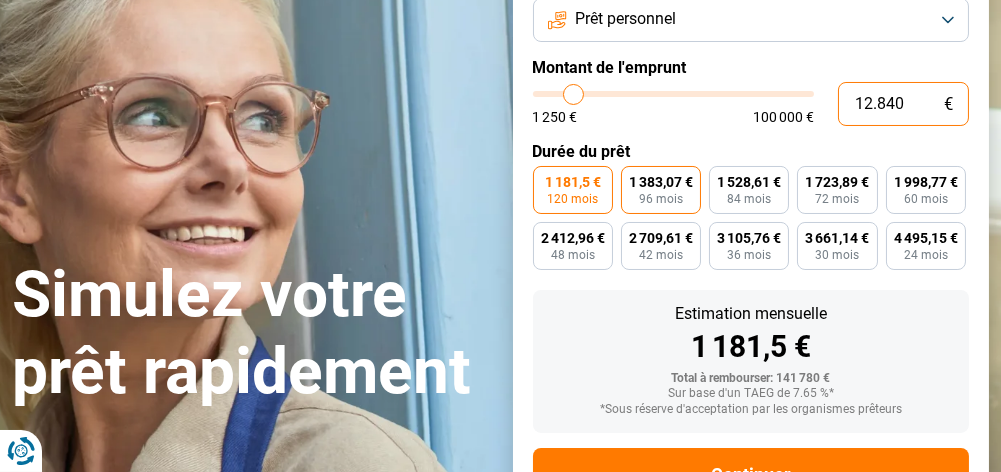 type on "128.400" 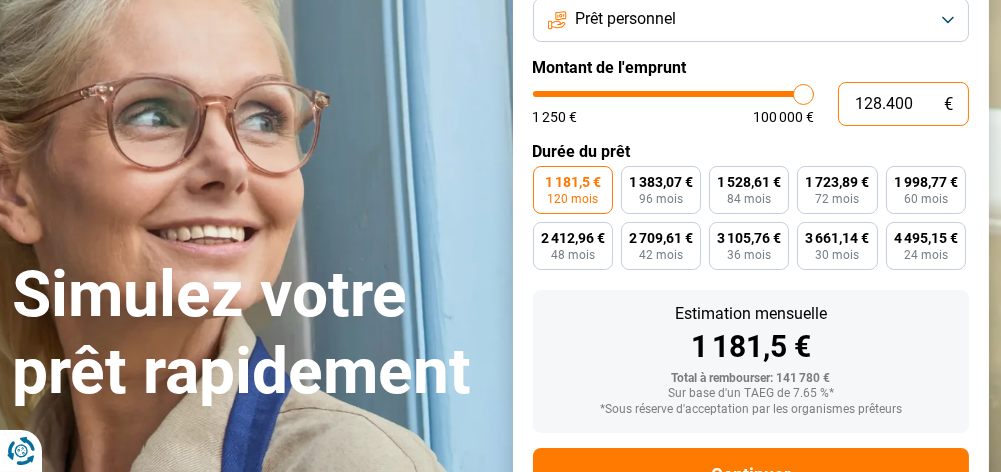 type on "100.000" 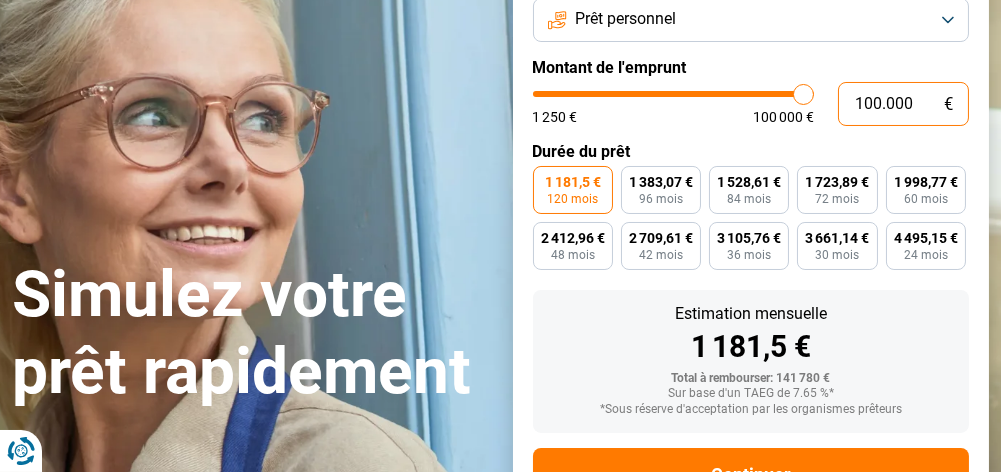 scroll, scrollTop: 132, scrollLeft: 0, axis: vertical 